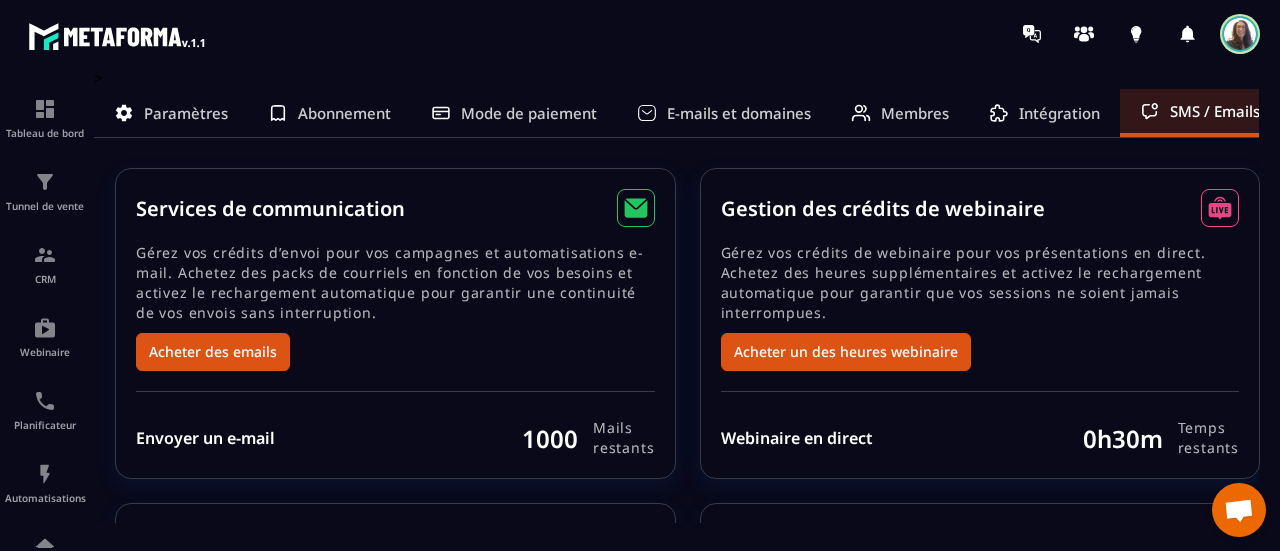 scroll, scrollTop: 0, scrollLeft: 0, axis: both 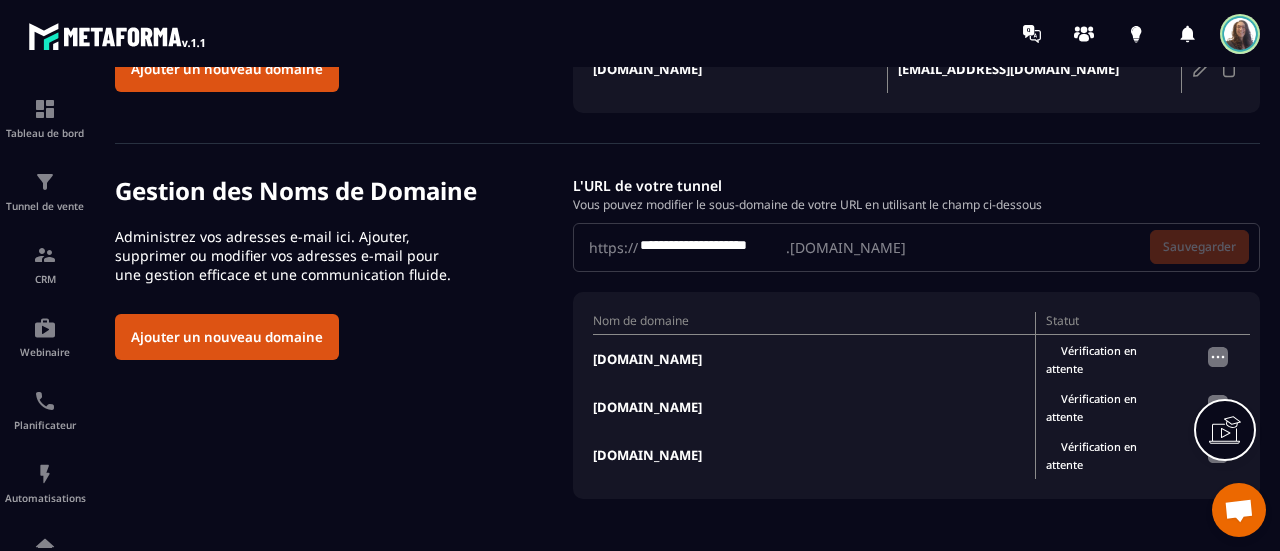 click at bounding box center (1218, 405) 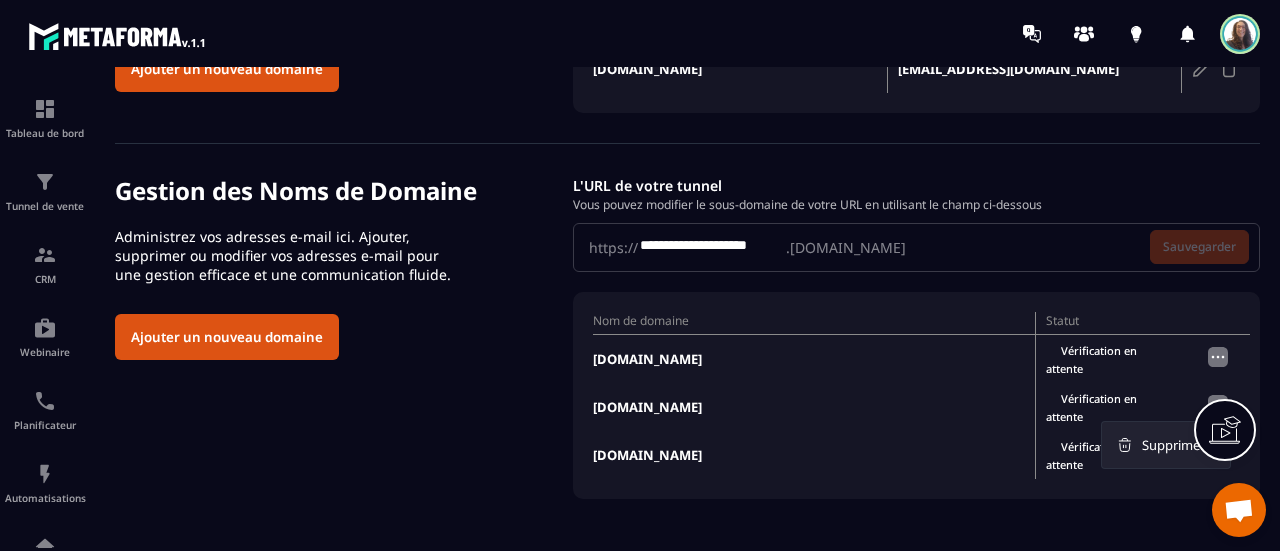 click at bounding box center [1218, 405] 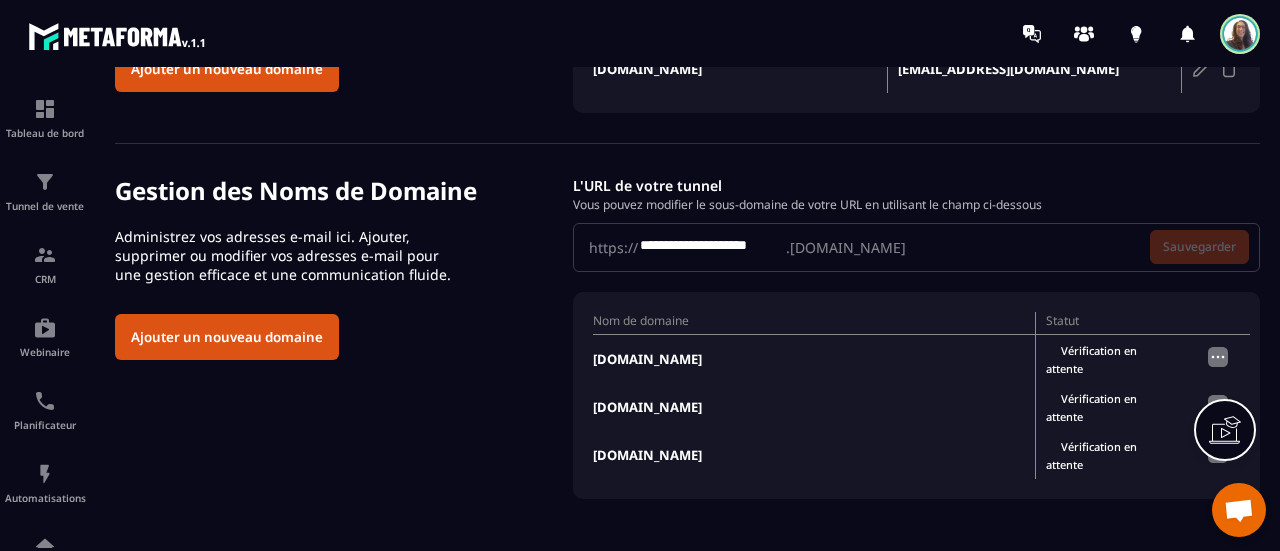 click at bounding box center [1222, 359] 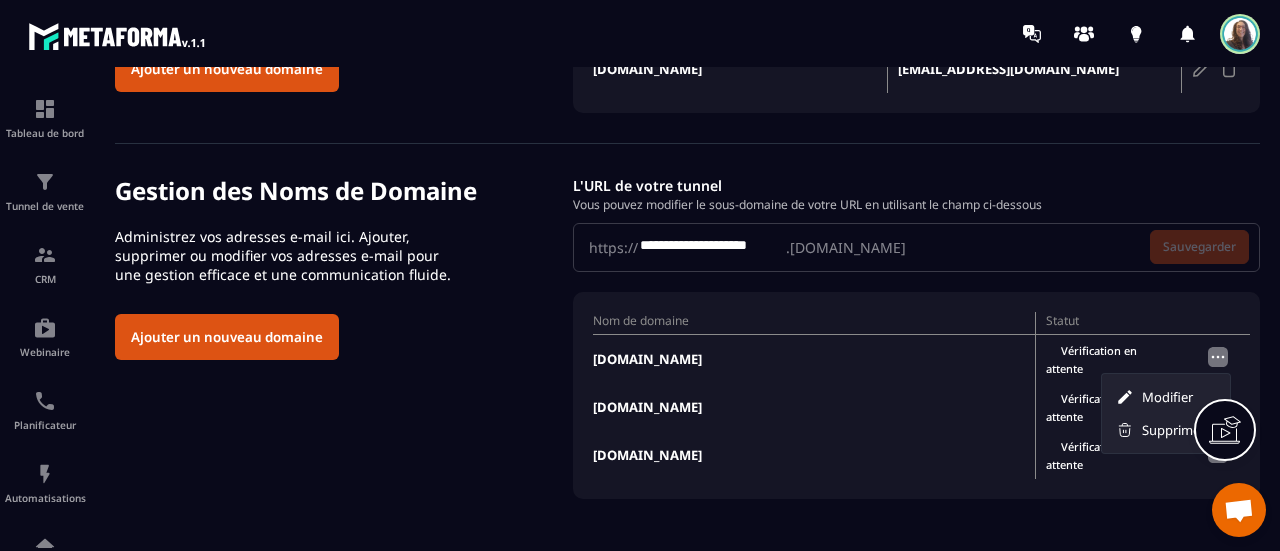 click on "Nom de domaine Statut asd-oc.fr Vérification en attente Modifier Supprimer mkt.asd-oc.fr Vérification en attente trk.asd-oc.fr Vérification en attente" at bounding box center [916, 395] 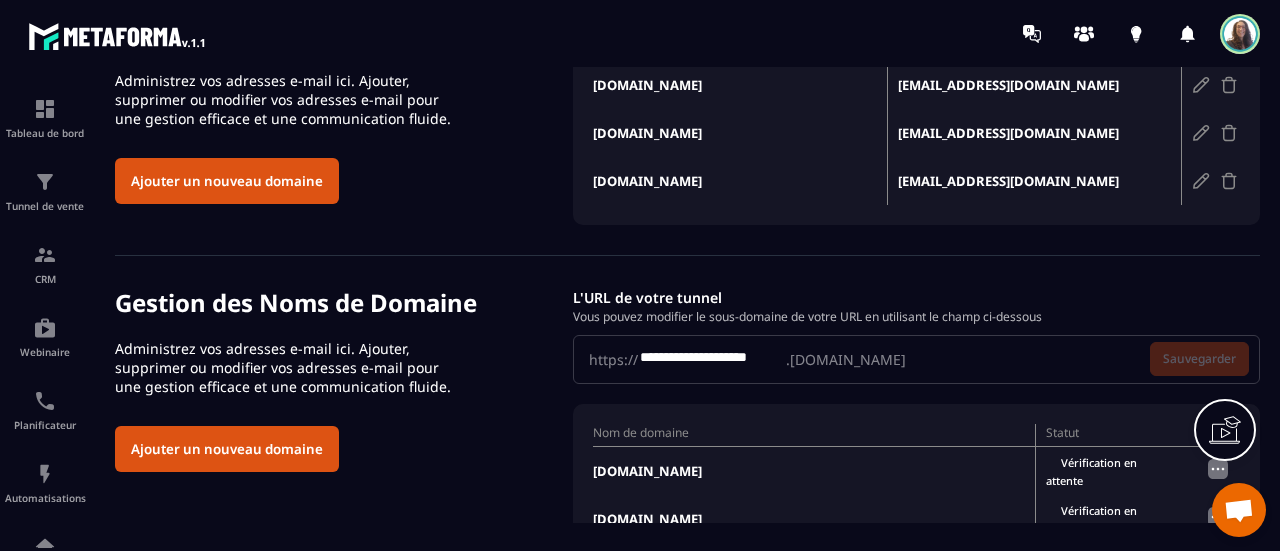 scroll, scrollTop: 282, scrollLeft: 0, axis: vertical 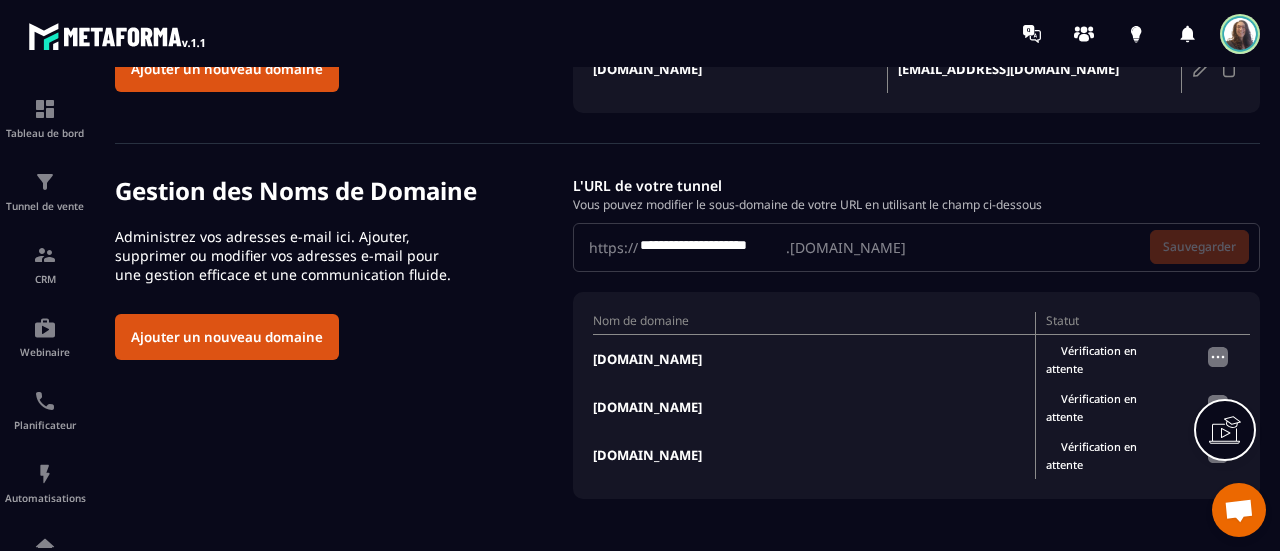 click on "Ajouter un nouveau domaine" at bounding box center [227, 337] 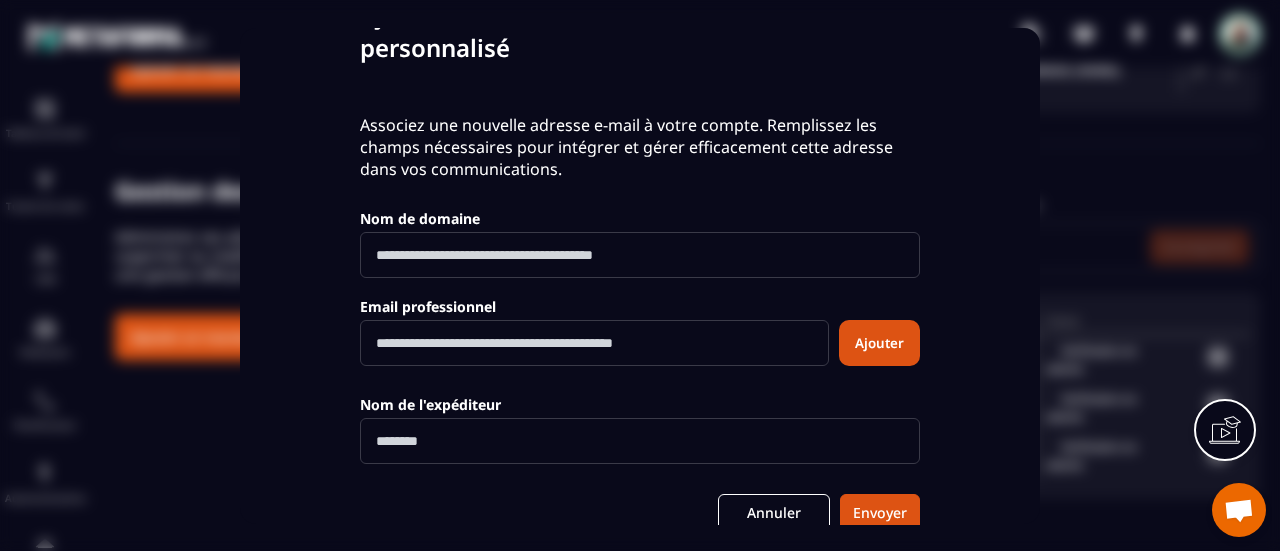 scroll, scrollTop: 175, scrollLeft: 0, axis: vertical 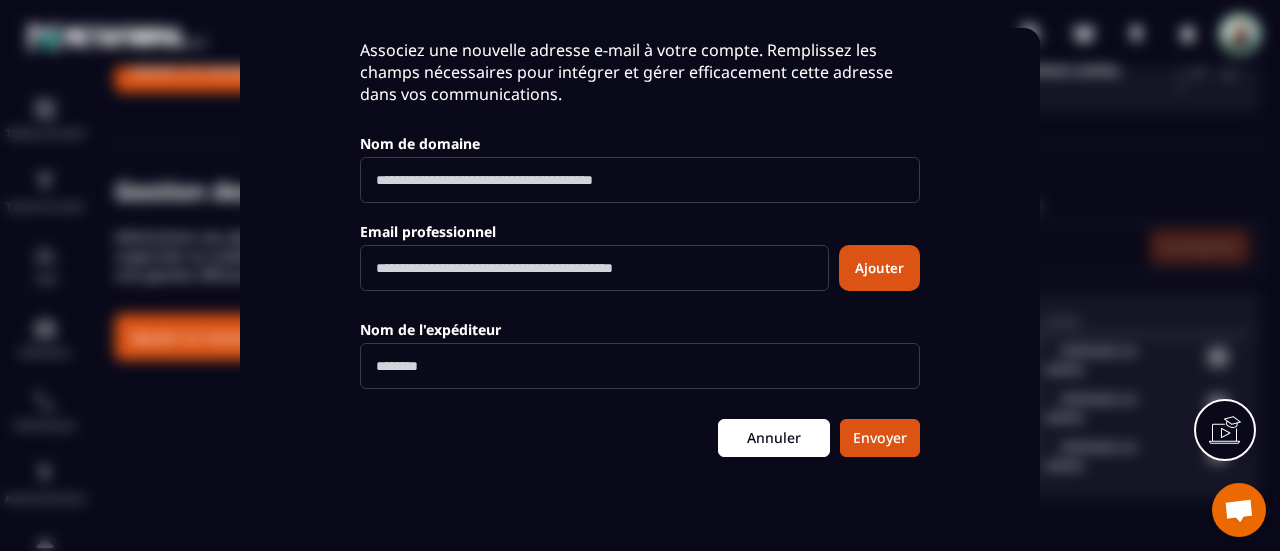 click on "Annuler" at bounding box center [774, 438] 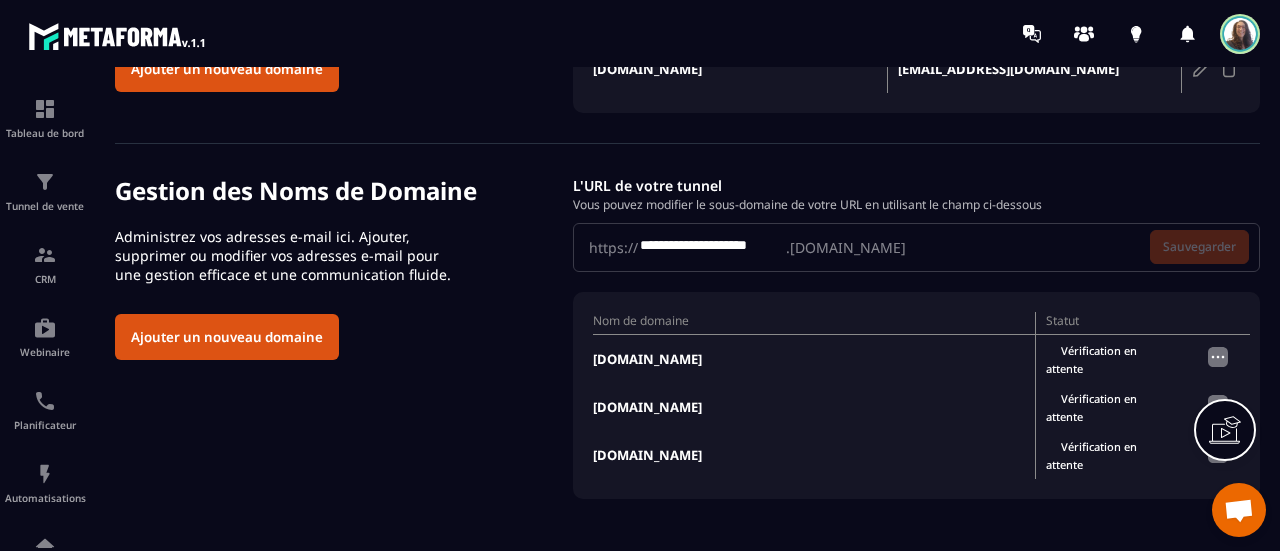 scroll, scrollTop: 0, scrollLeft: 0, axis: both 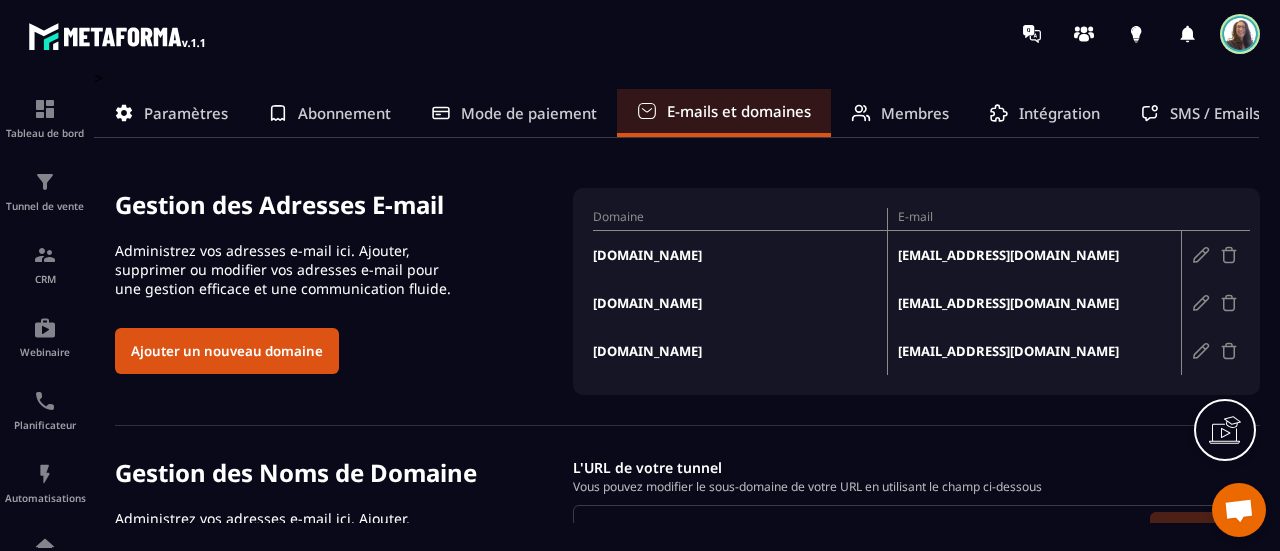 click on "Intégration" at bounding box center [1059, 113] 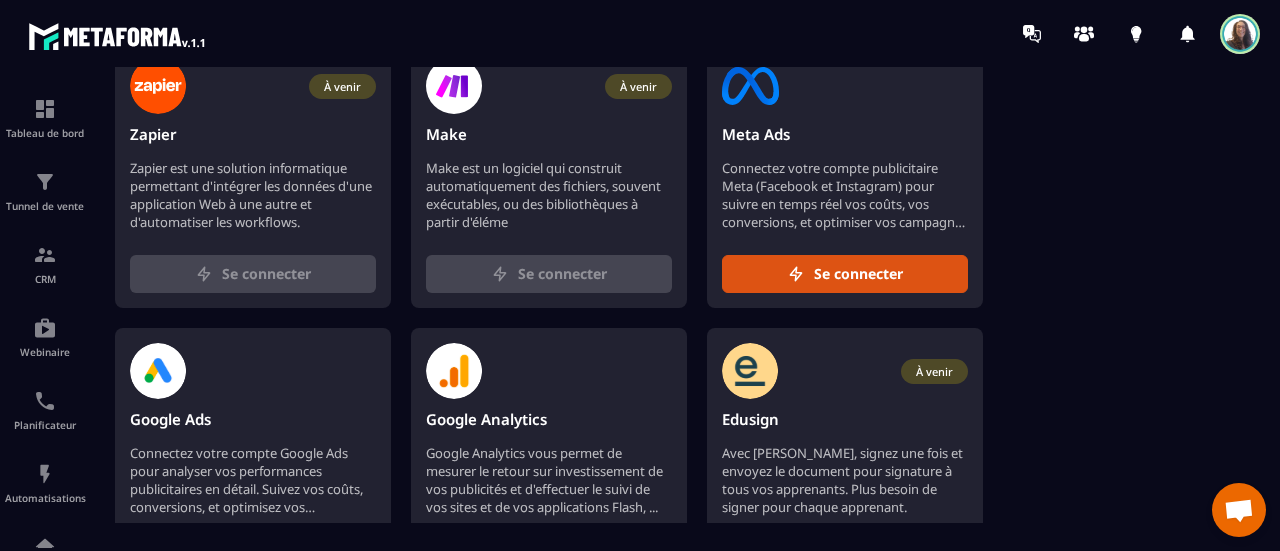 scroll, scrollTop: 0, scrollLeft: 0, axis: both 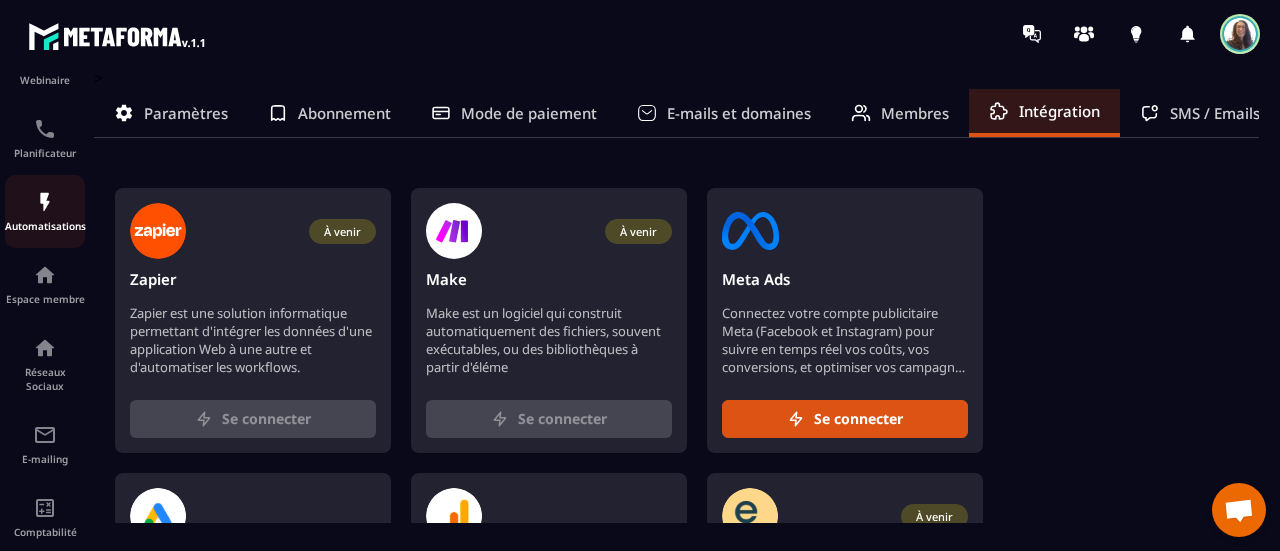 click at bounding box center (45, 202) 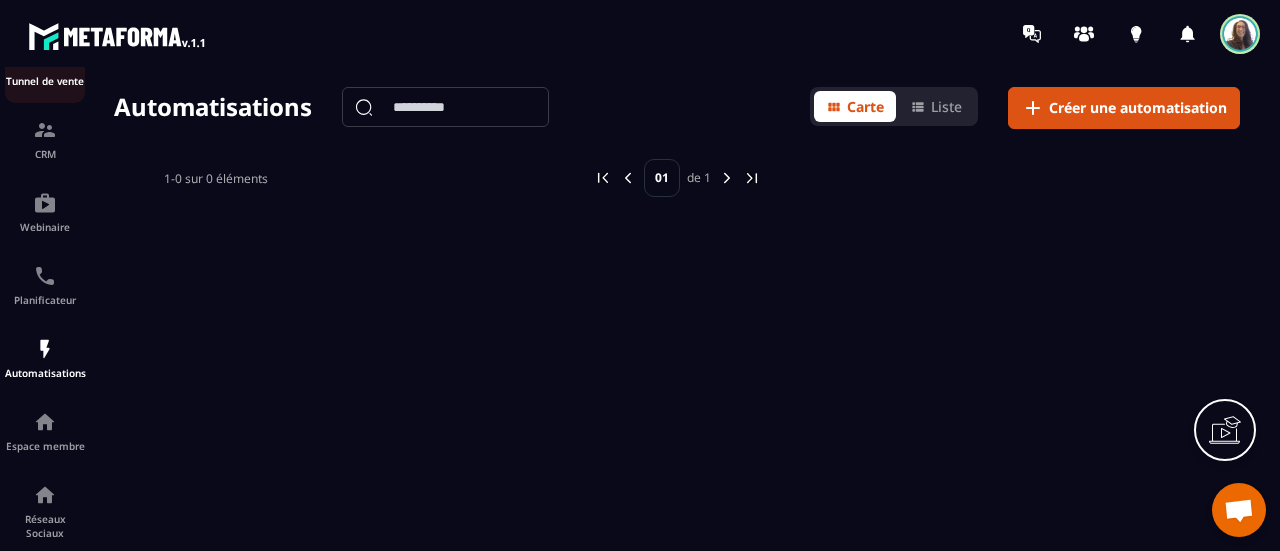 scroll, scrollTop: 0, scrollLeft: 0, axis: both 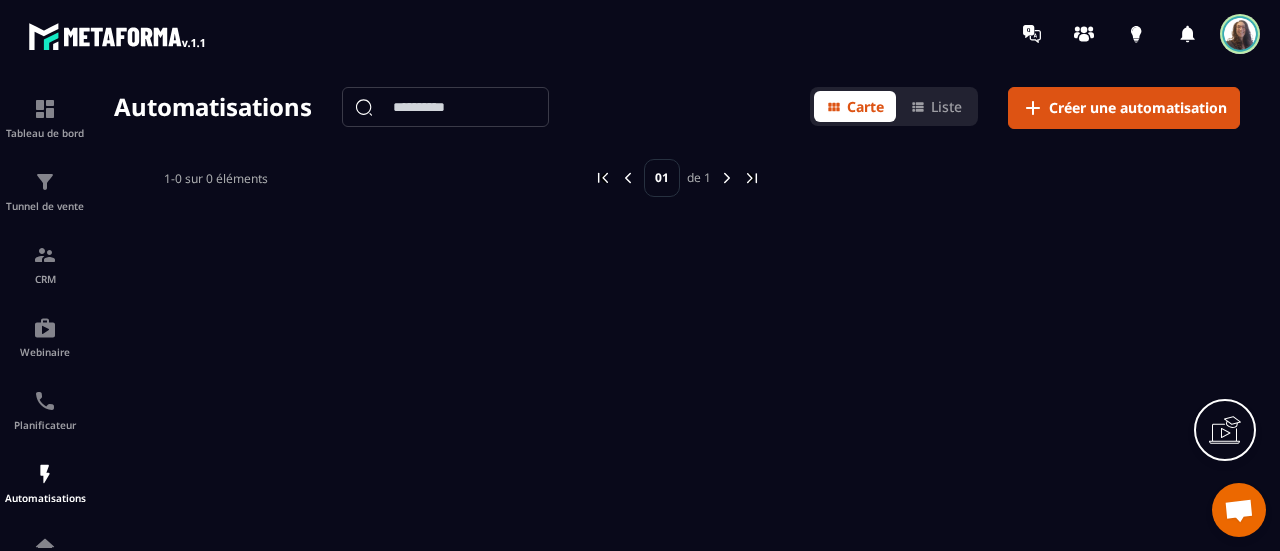 click at bounding box center (1240, 34) 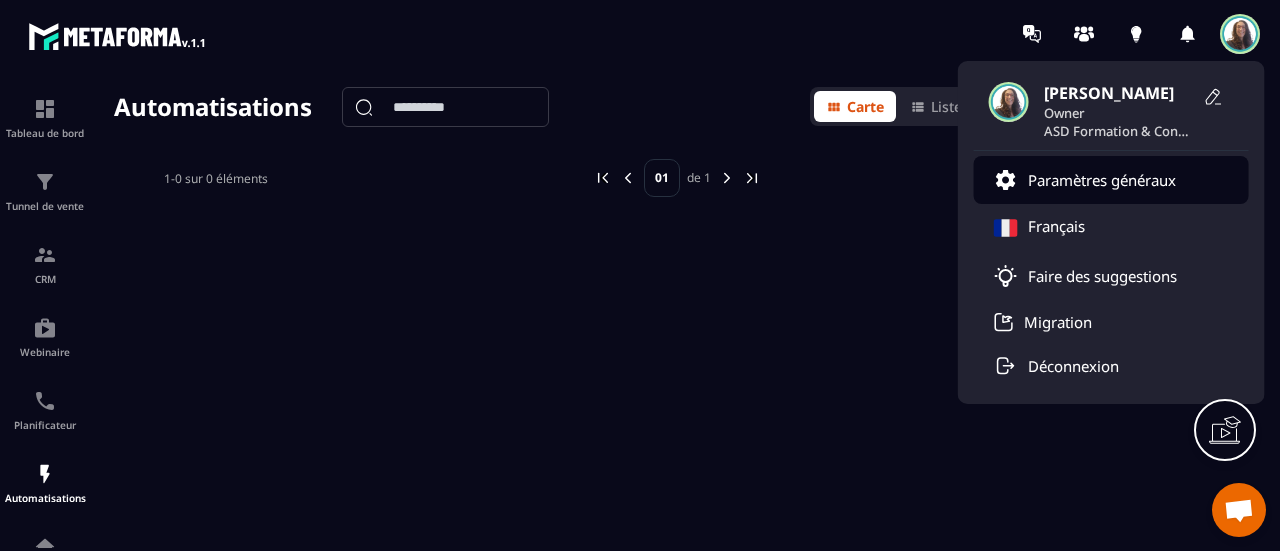 click on "Paramètres généraux" at bounding box center (1111, 180) 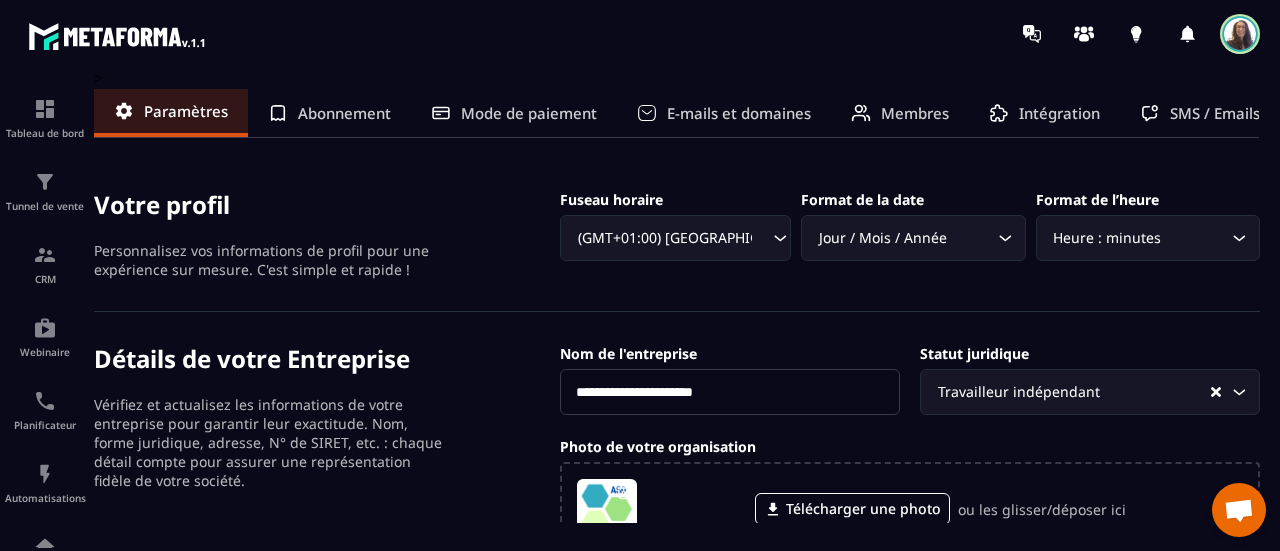 click on "E-mails et domaines" at bounding box center [739, 113] 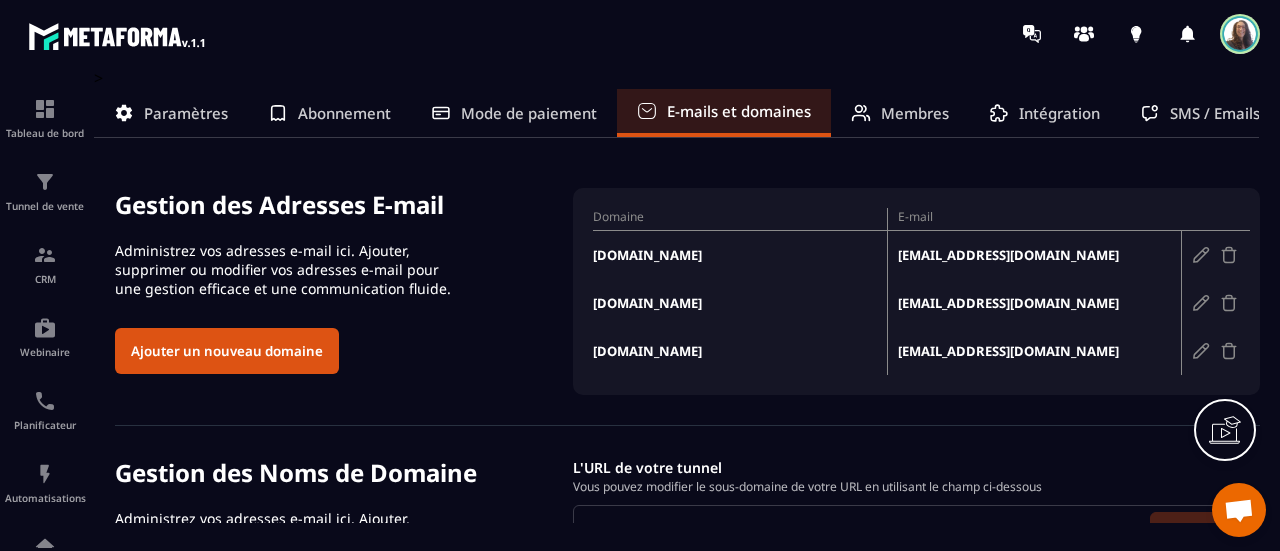 scroll, scrollTop: 0, scrollLeft: 0, axis: both 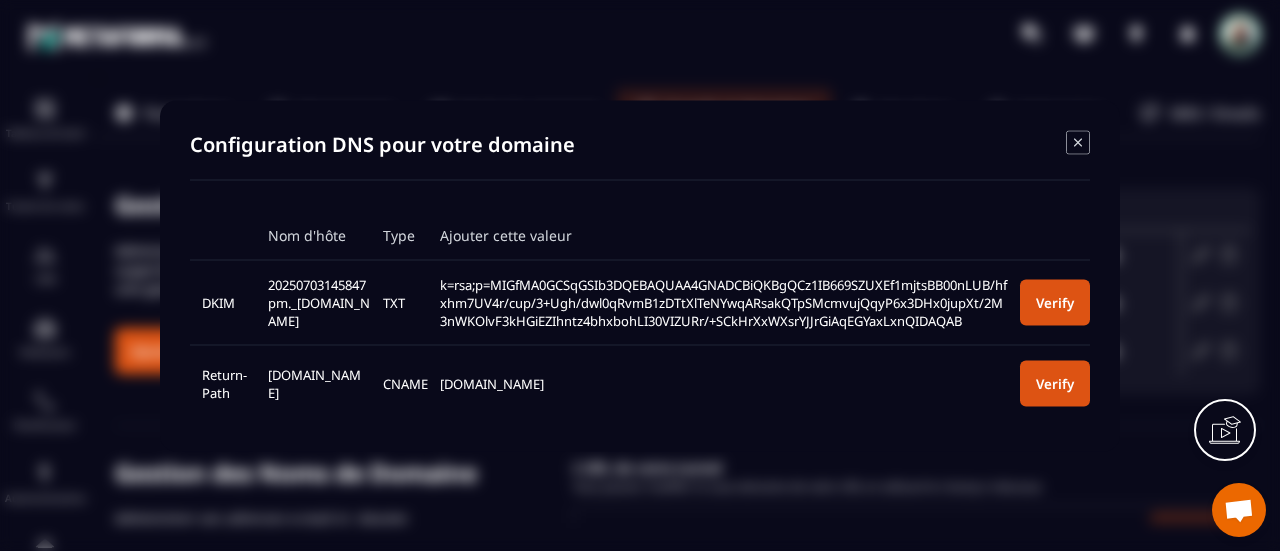 click 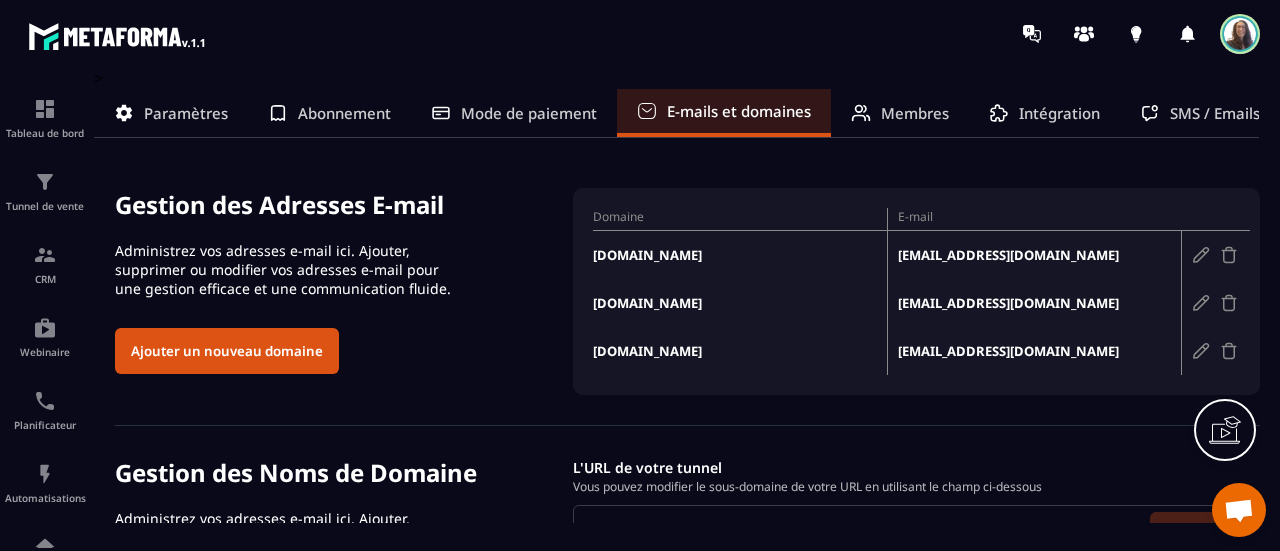 click on "asd-oc.fr" at bounding box center [740, 255] 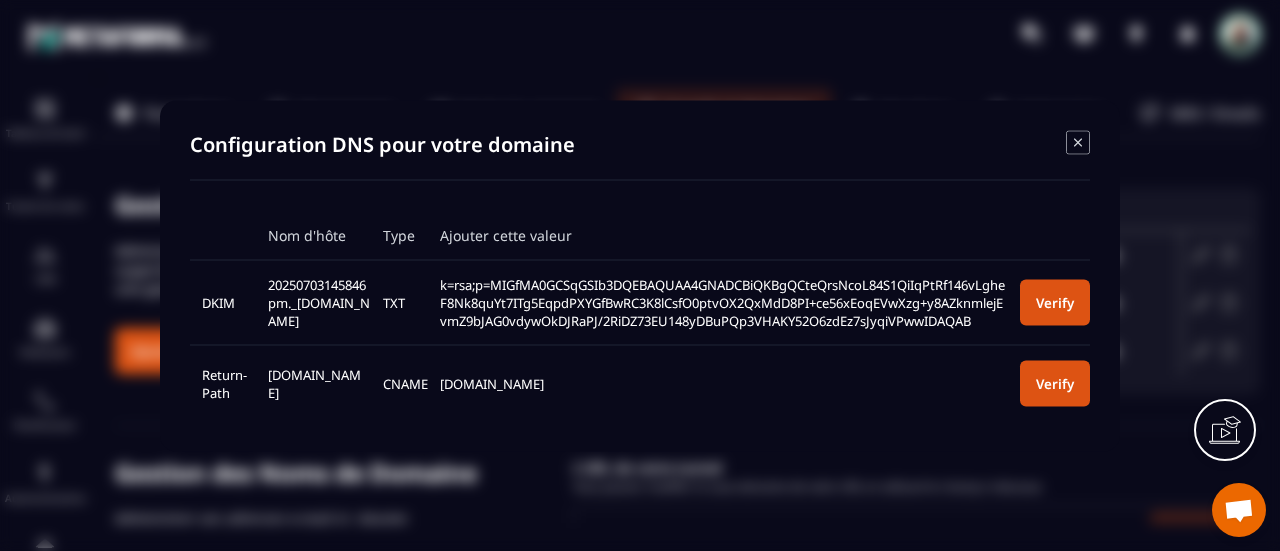 click 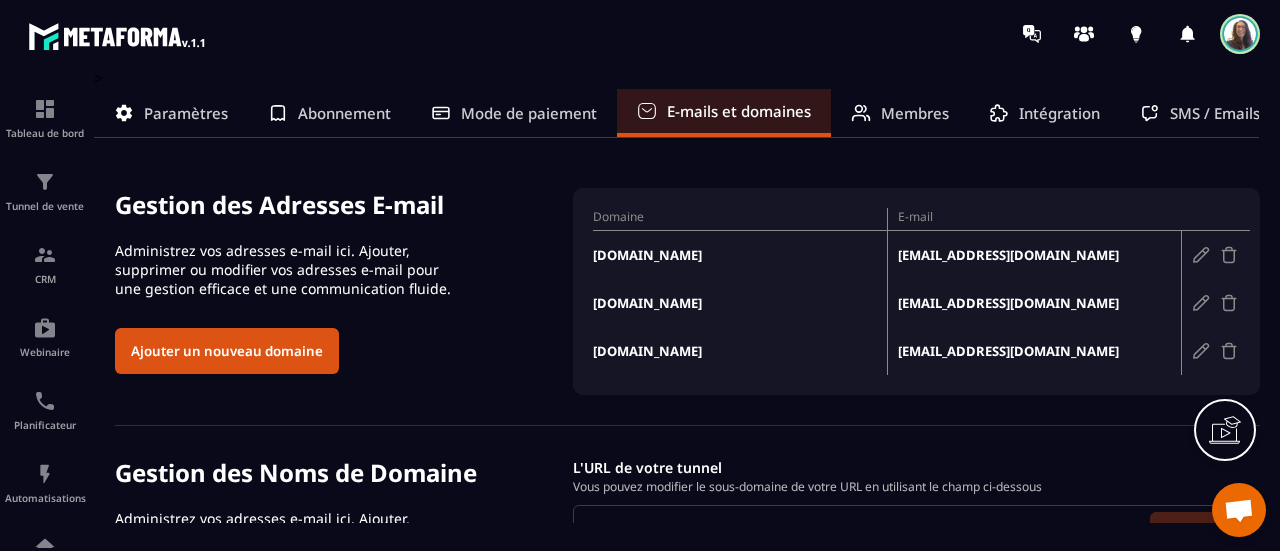 click on "Intégration" at bounding box center [1059, 113] 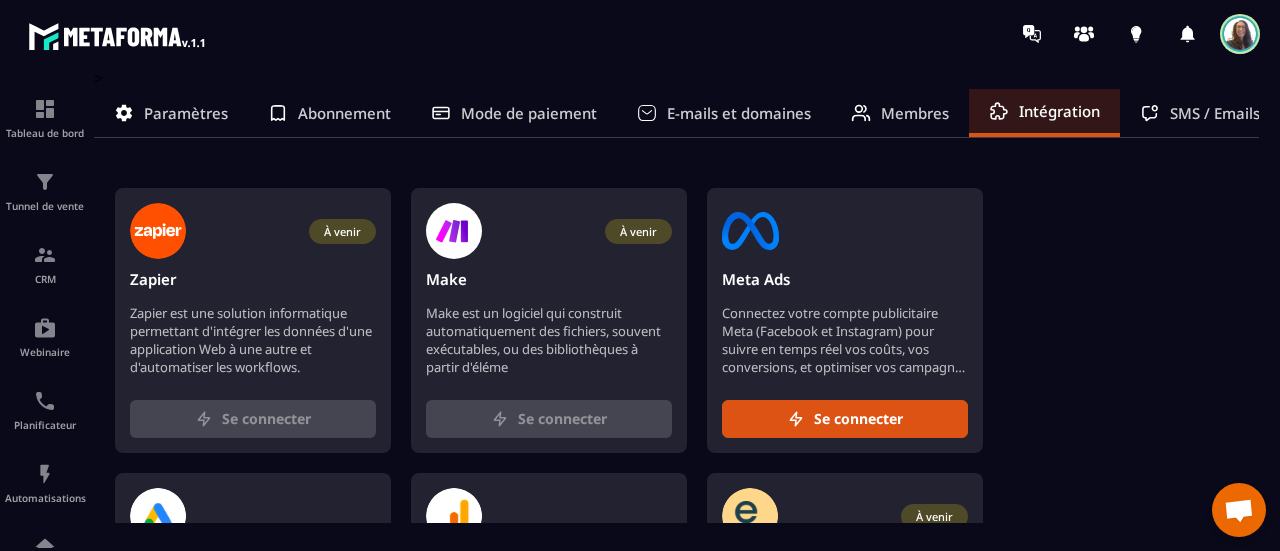 click on "Tableau de bord Tunnel de vente CRM Webinaire Planificateur Automatisations Espace membre Réseaux Sociaux E-mailing Comptabilité  IA prospects  >  Paramètres Abonnement Mode de paiement E-mails et domaines Membres Intégration SMS / Emails / Webinaires WhatsApp À venir Zapier Zapier est une solution informatique permettant d'intégrer les données d'une application Web à une autre et d'automatiser les workflows. Se connecter À venir Make Make est un logiciel qui construit automatiquement des fichiers, souvent exécutables, ou des bibliothèques à partir d'éléme Se connecter Meta Ads Connectez votre compte publicitaire Meta (Facebook et Instagram) pour suivre en temps réel vos coûts, vos conversions, et optimiser vos campagnes publicitaires. Accédez à des données clés pour maximiser vos performances. Se connecter Google Ads Se connecter Google Analytics Se connecter À venir Edusign Se connecter" at bounding box center [640, 309] 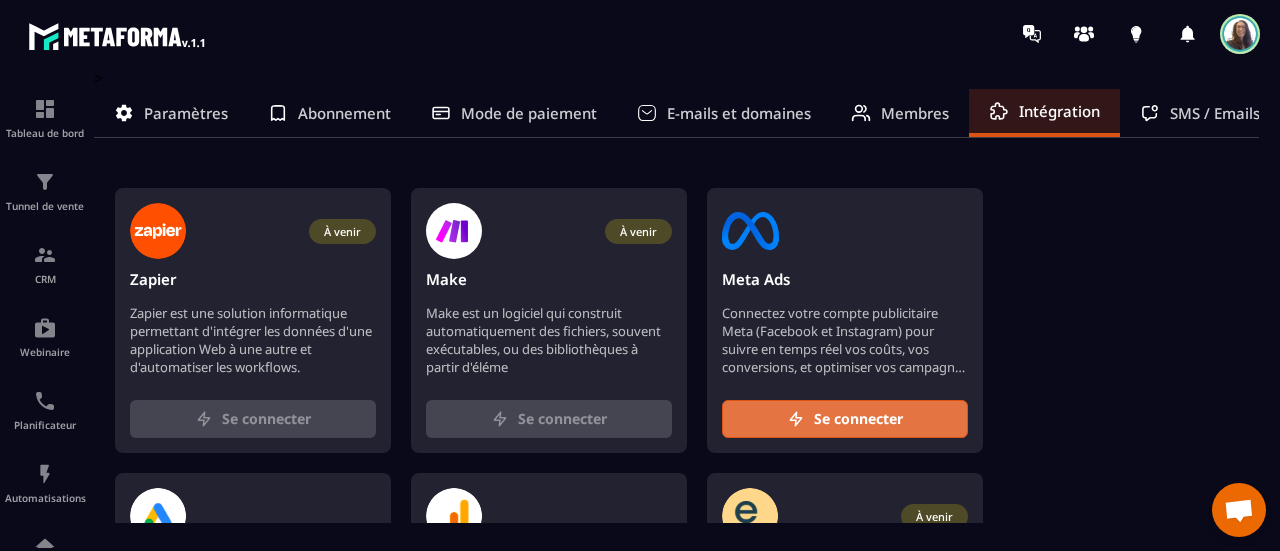 click on "Se connecter" at bounding box center (858, 419) 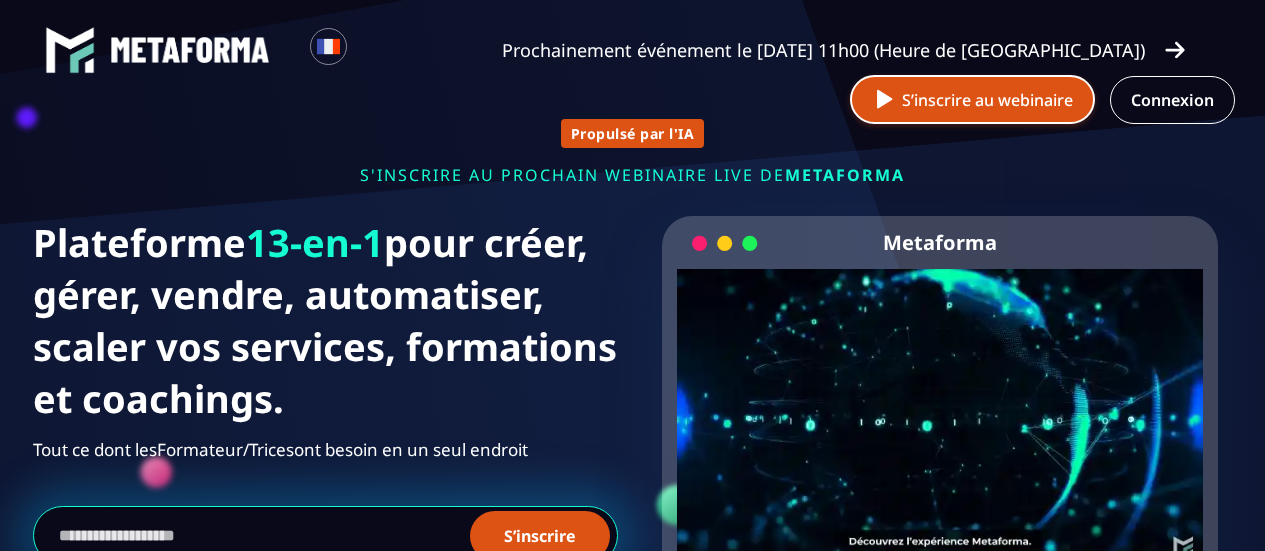 scroll, scrollTop: 0, scrollLeft: 0, axis: both 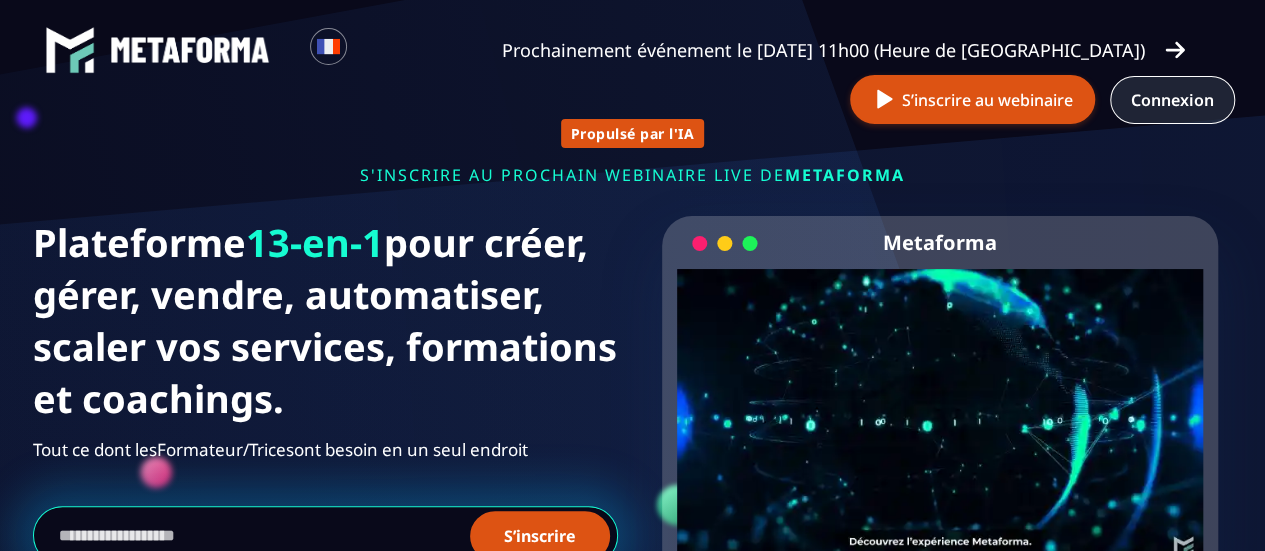 click on "Connexion" at bounding box center (1172, 100) 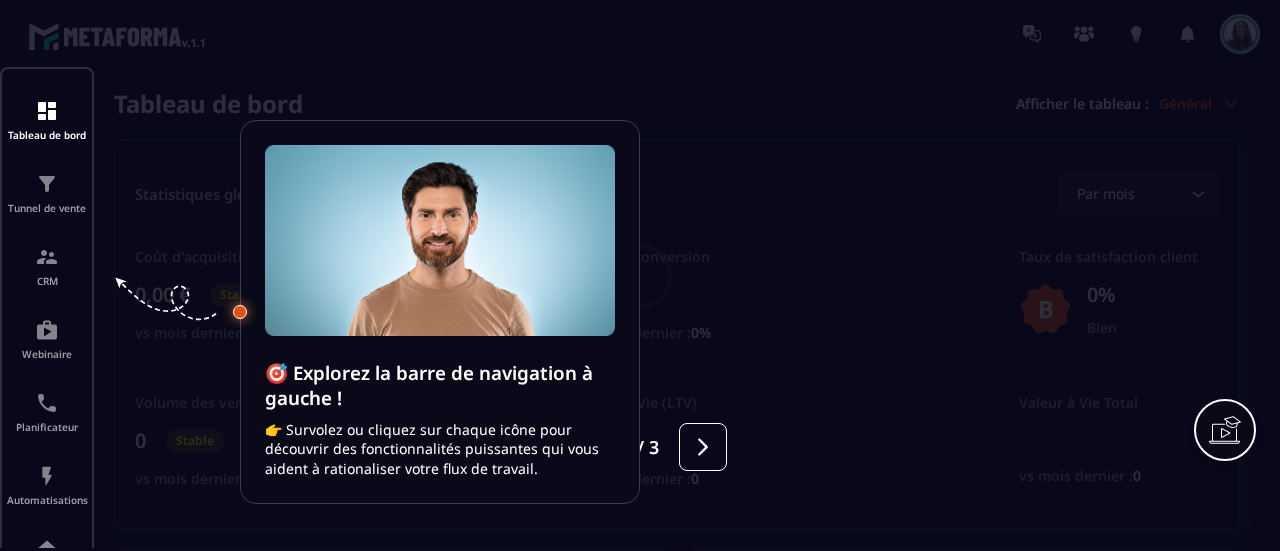 scroll, scrollTop: 0, scrollLeft: 0, axis: both 